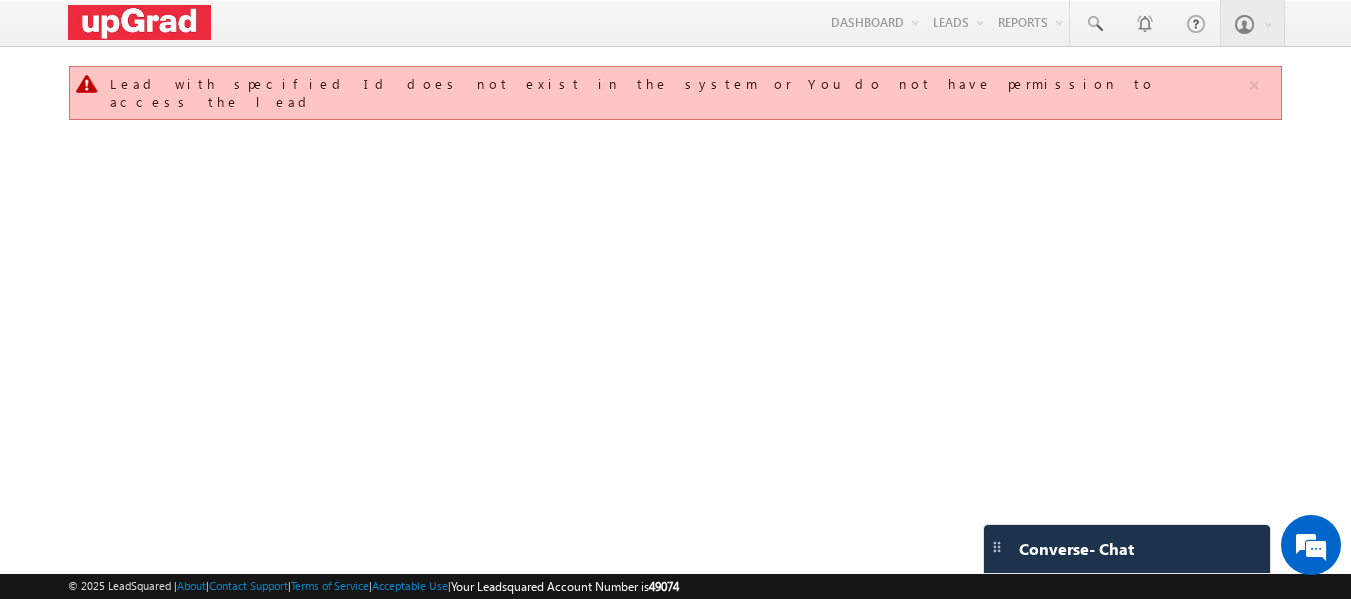 scroll, scrollTop: 0, scrollLeft: 0, axis: both 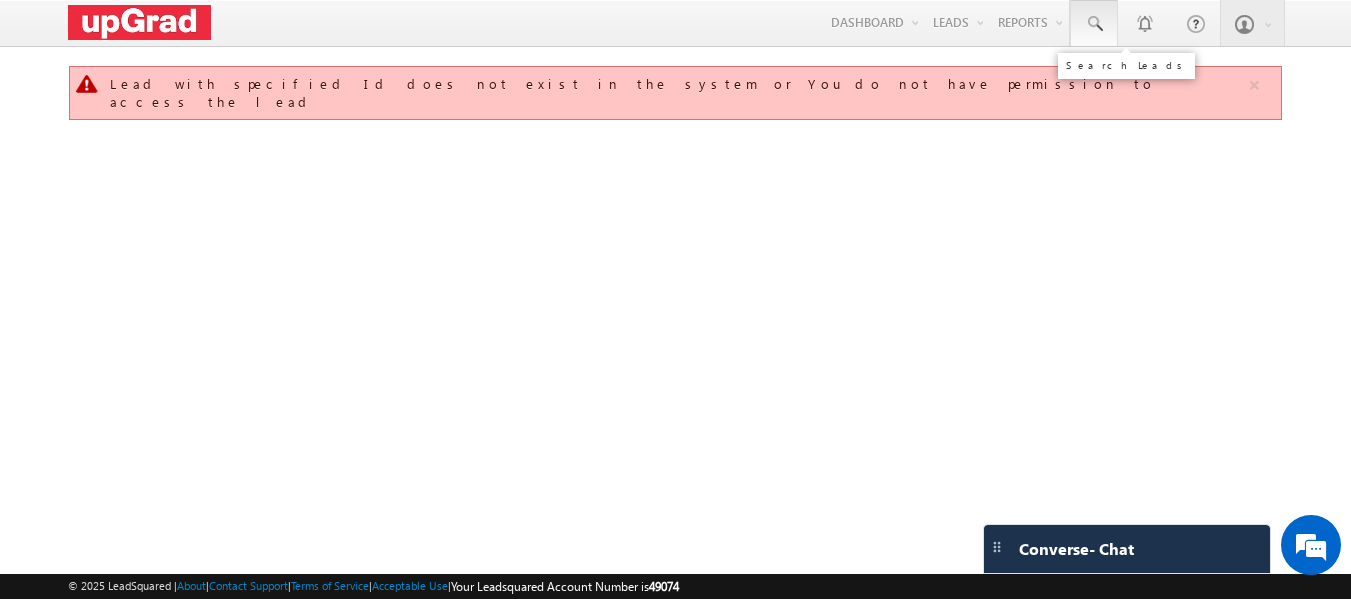 click at bounding box center (1094, 23) 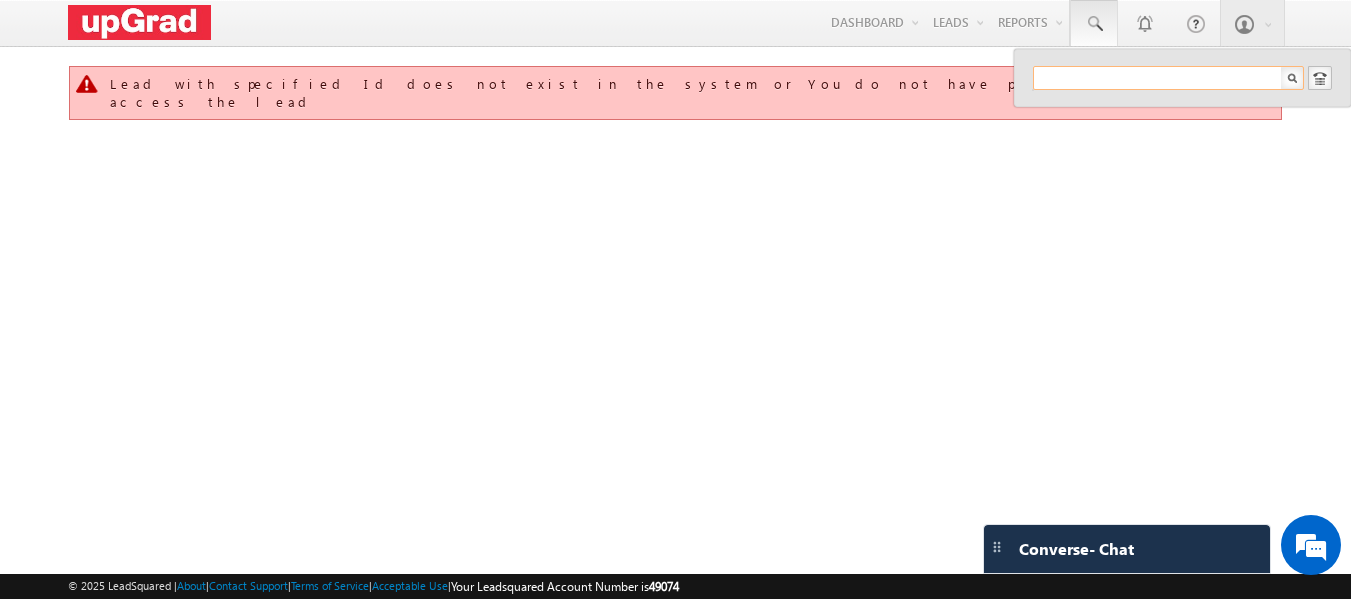 paste on "Swathiswathisingh2001@gmail.com" 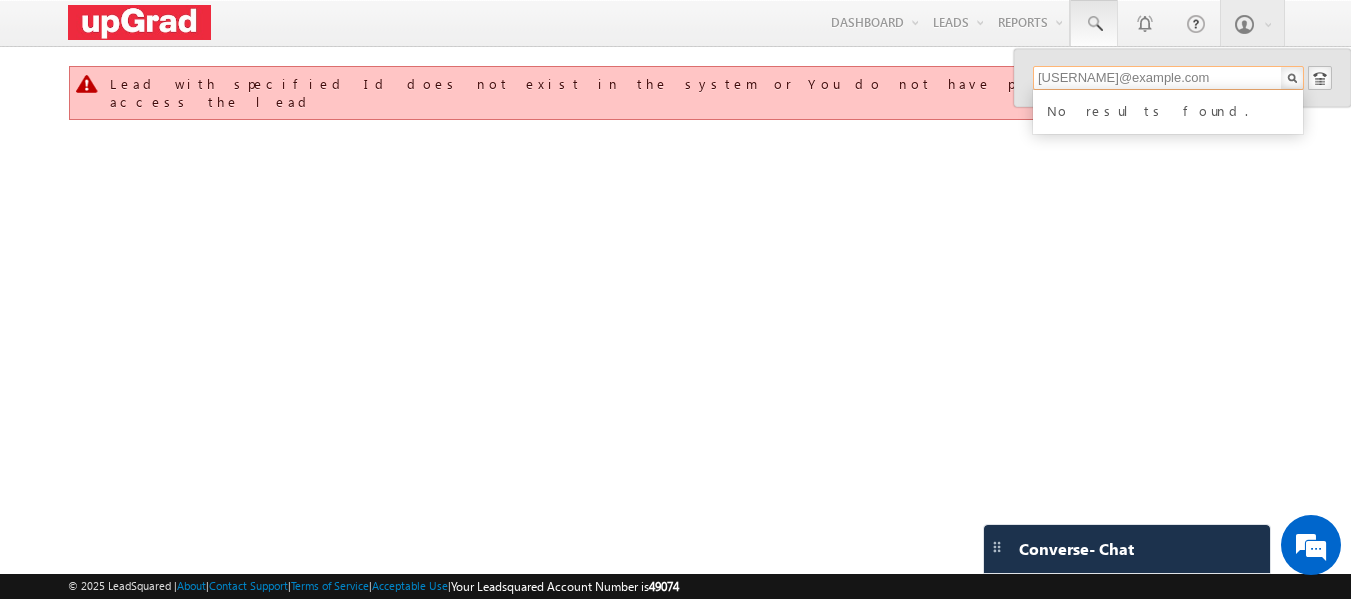 drag, startPoint x: 1251, startPoint y: 74, endPoint x: 1026, endPoint y: 84, distance: 225.2221 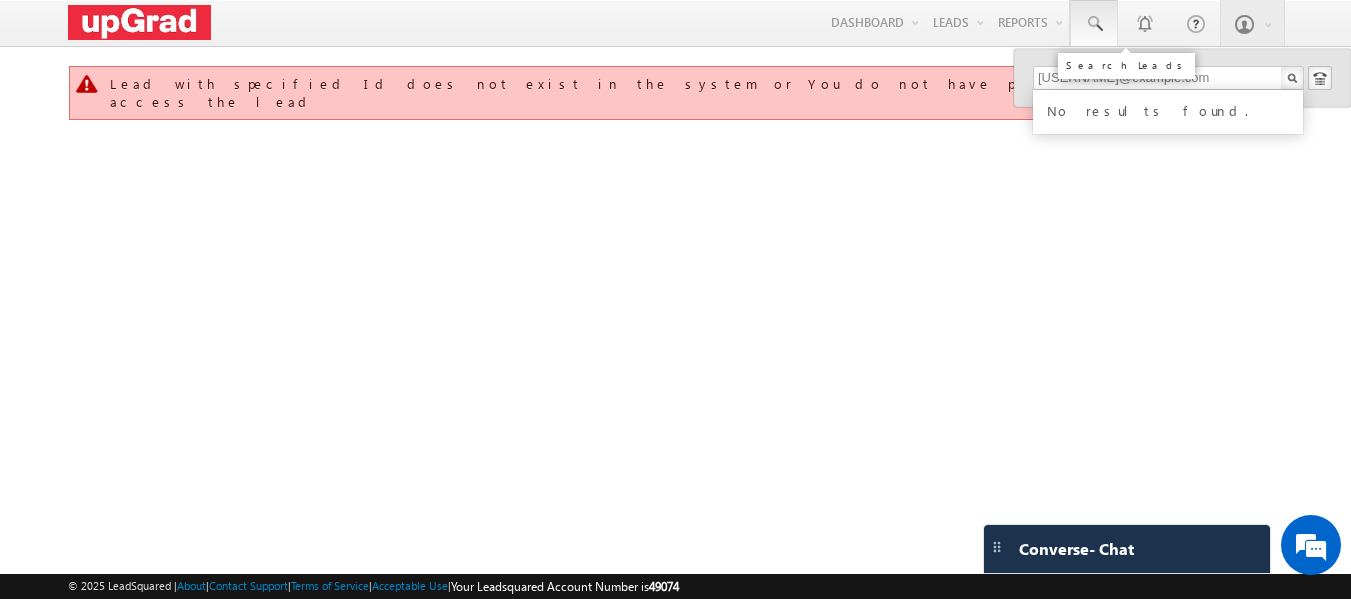 click at bounding box center [1094, 24] 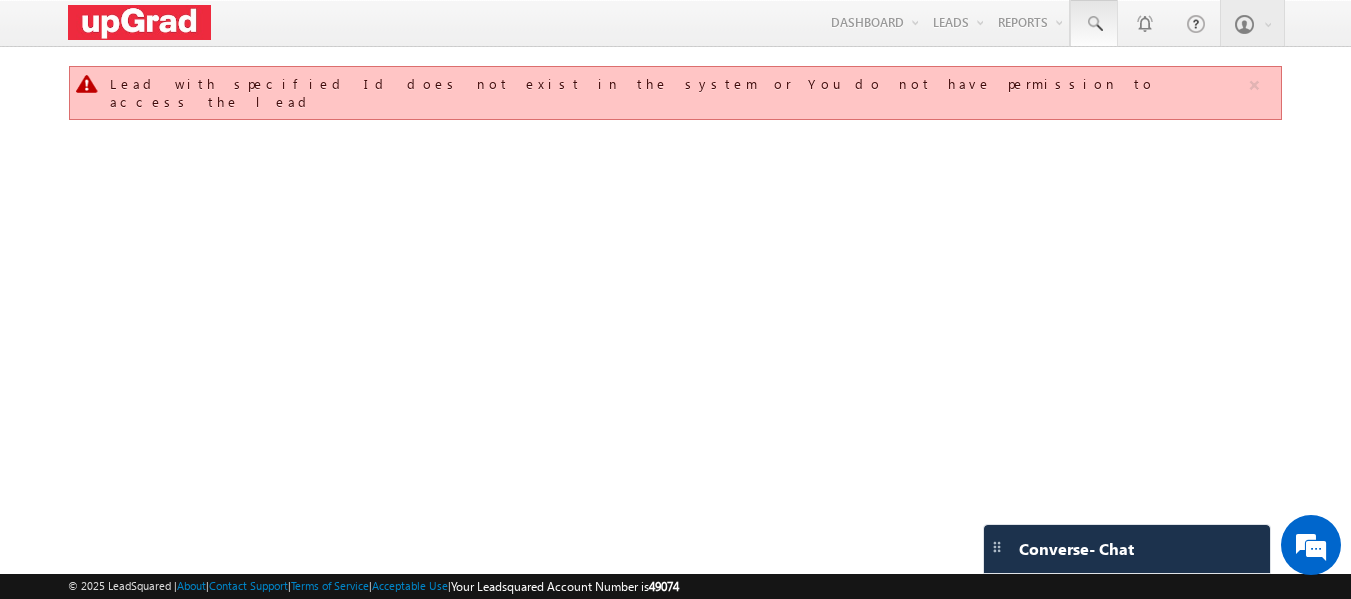 click at bounding box center [1094, 24] 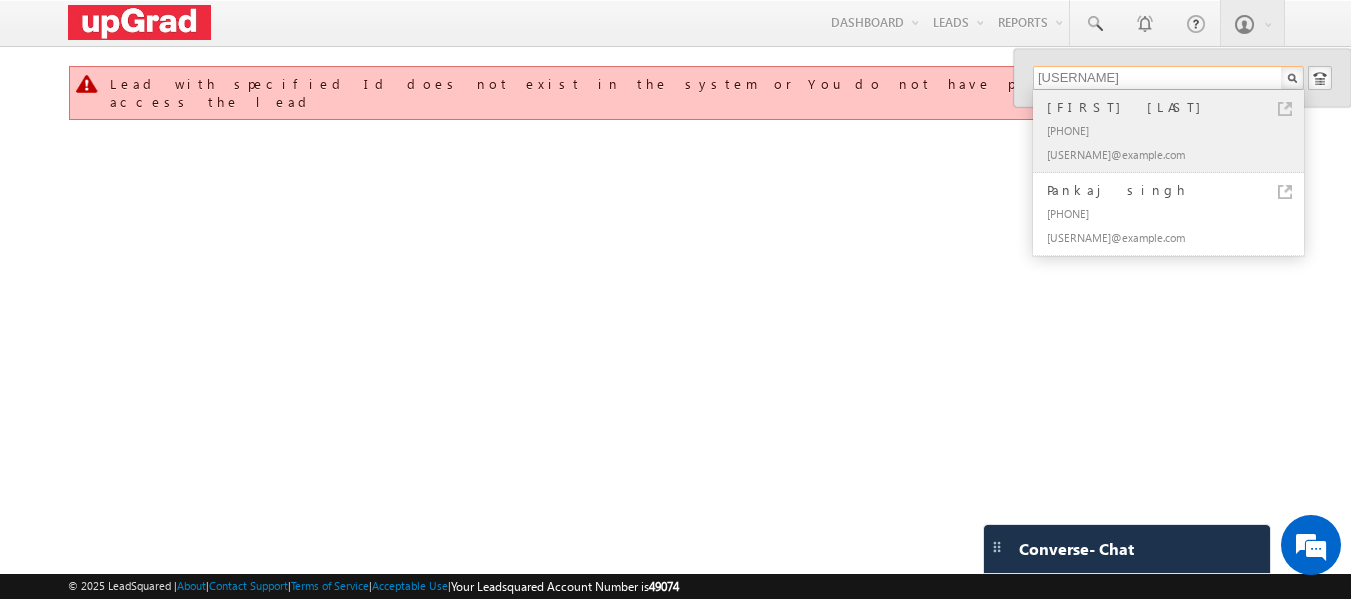 type on "pankaj" 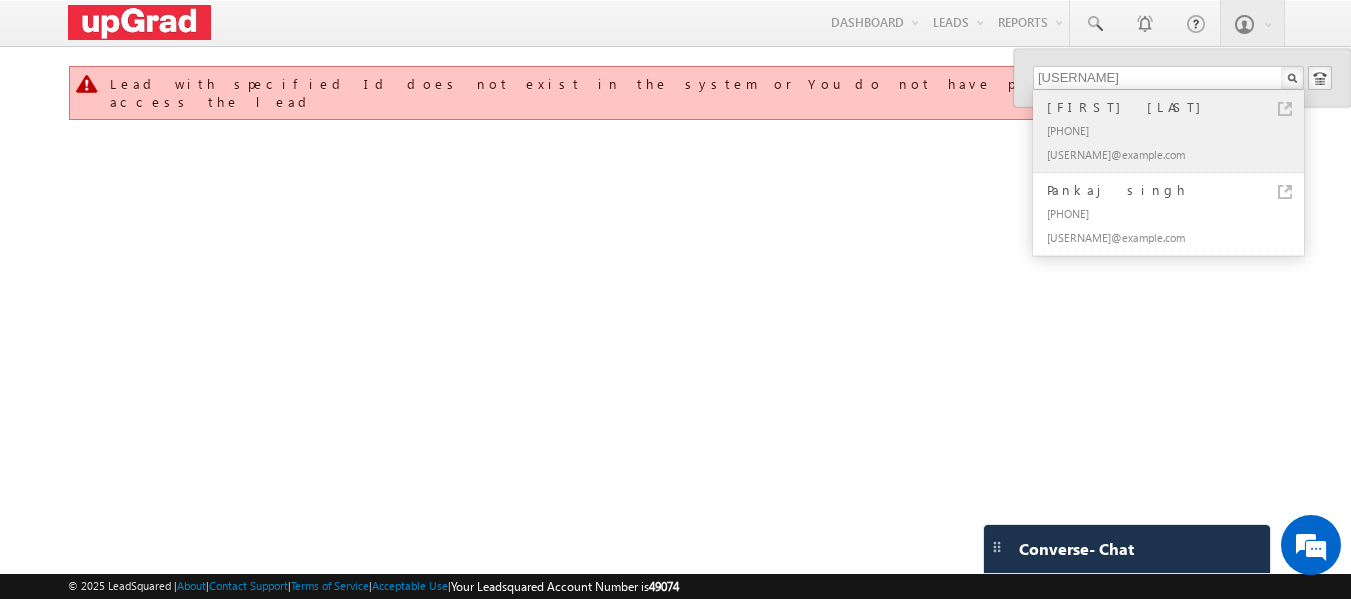 click on "+91-9898410439" at bounding box center [1177, 130] 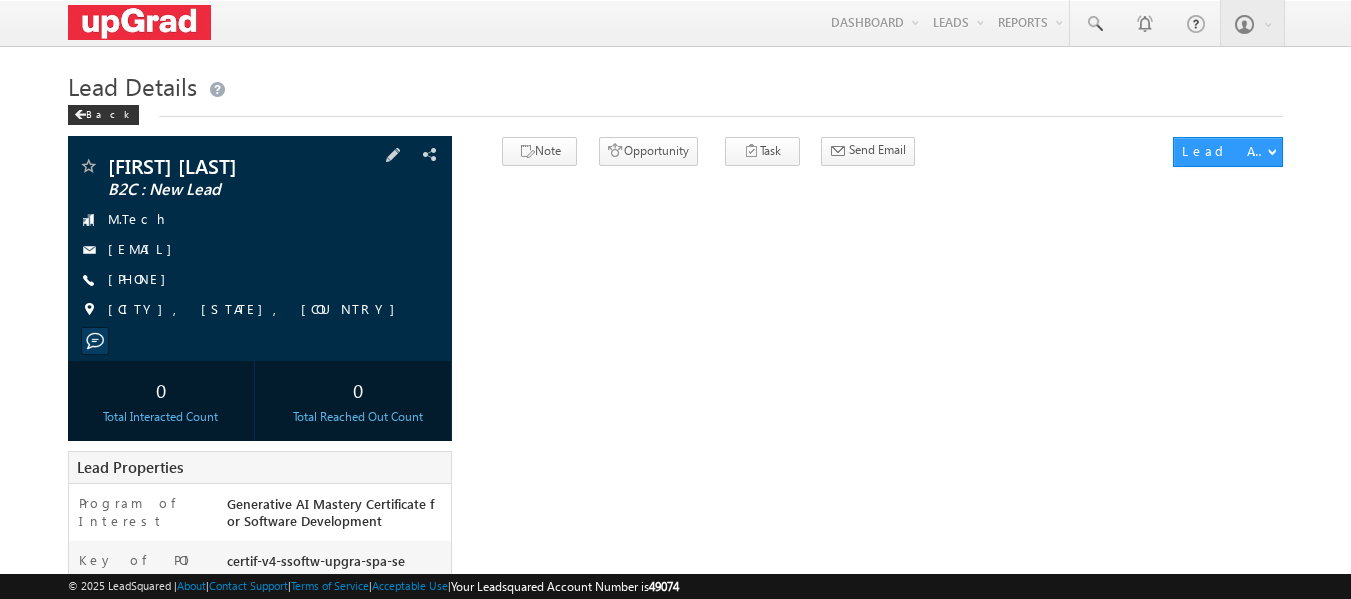 scroll, scrollTop: 0, scrollLeft: 0, axis: both 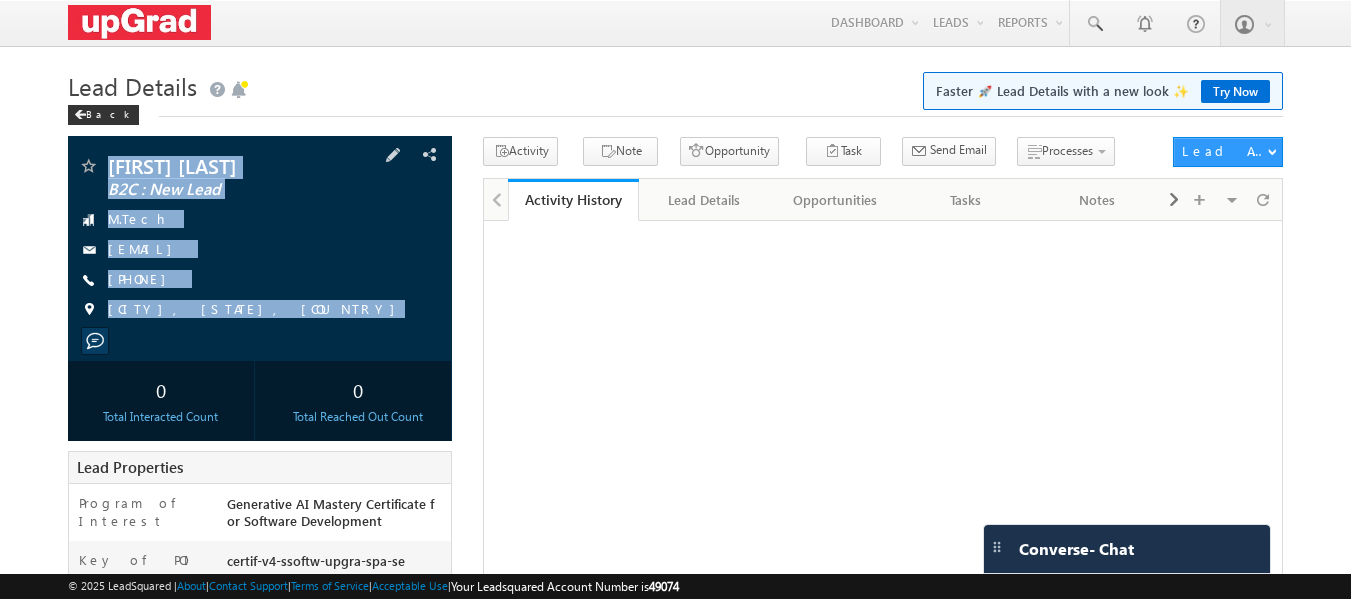 drag, startPoint x: 99, startPoint y: 151, endPoint x: 275, endPoint y: 341, distance: 258.99036 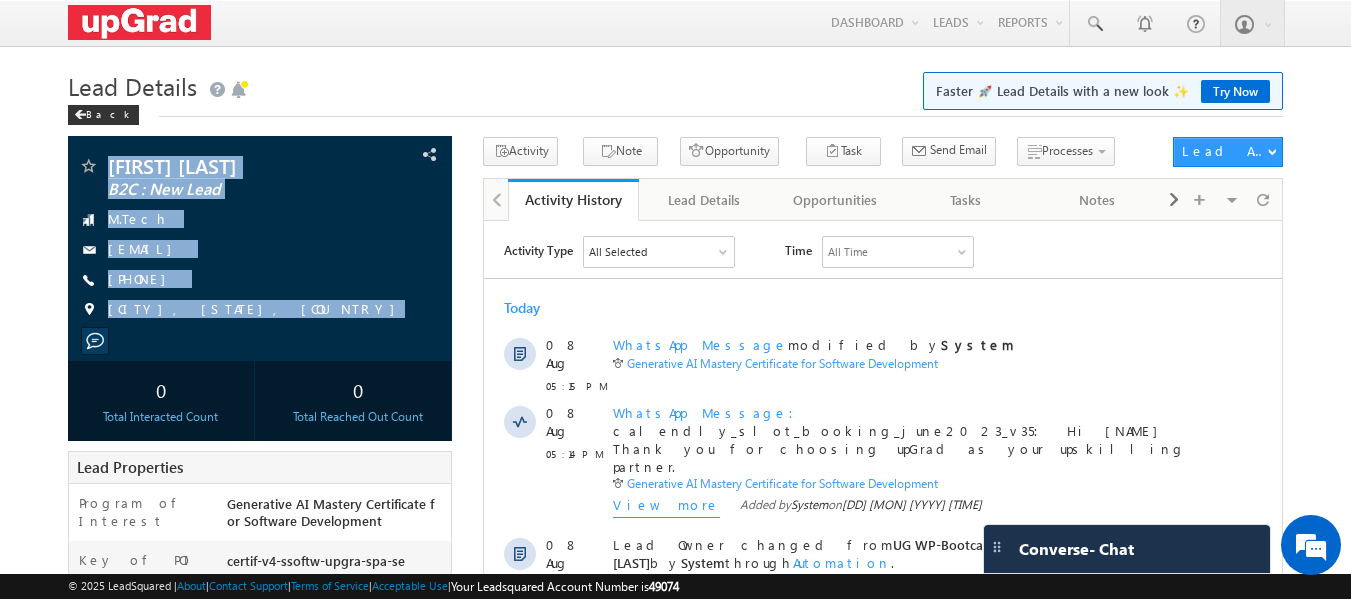 scroll, scrollTop: 0, scrollLeft: 0, axis: both 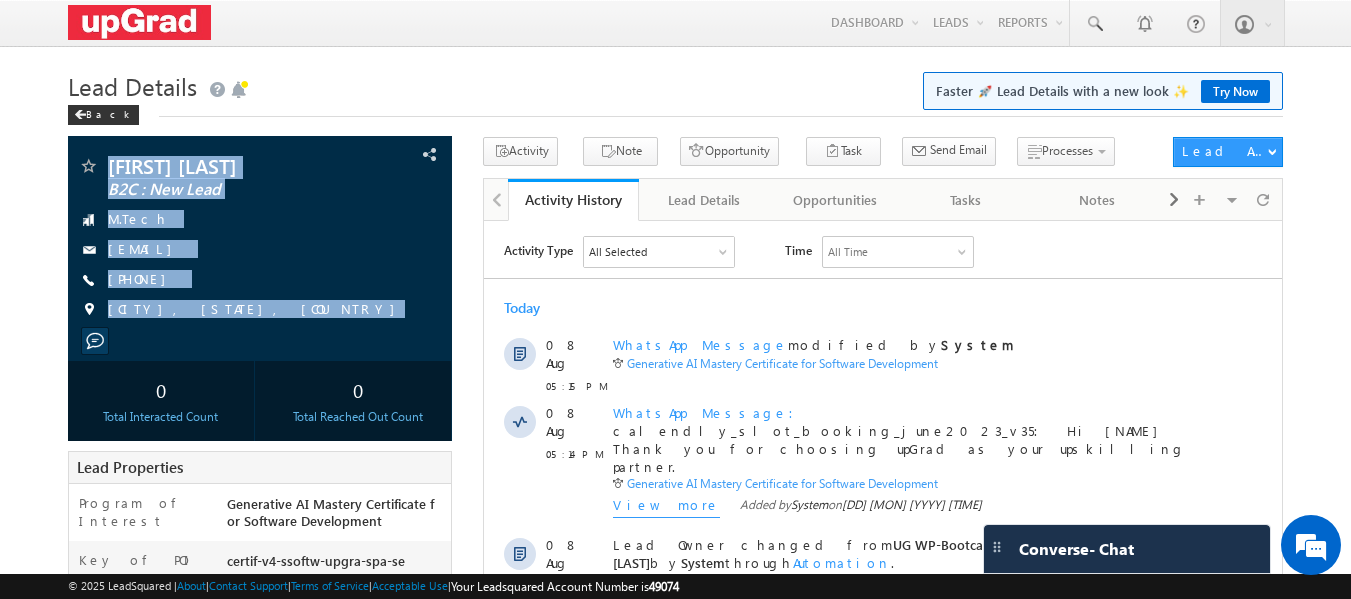 click on "Lead Details Faster 🚀 Lead Details with a new look ✨ Try Now" at bounding box center [676, 84] 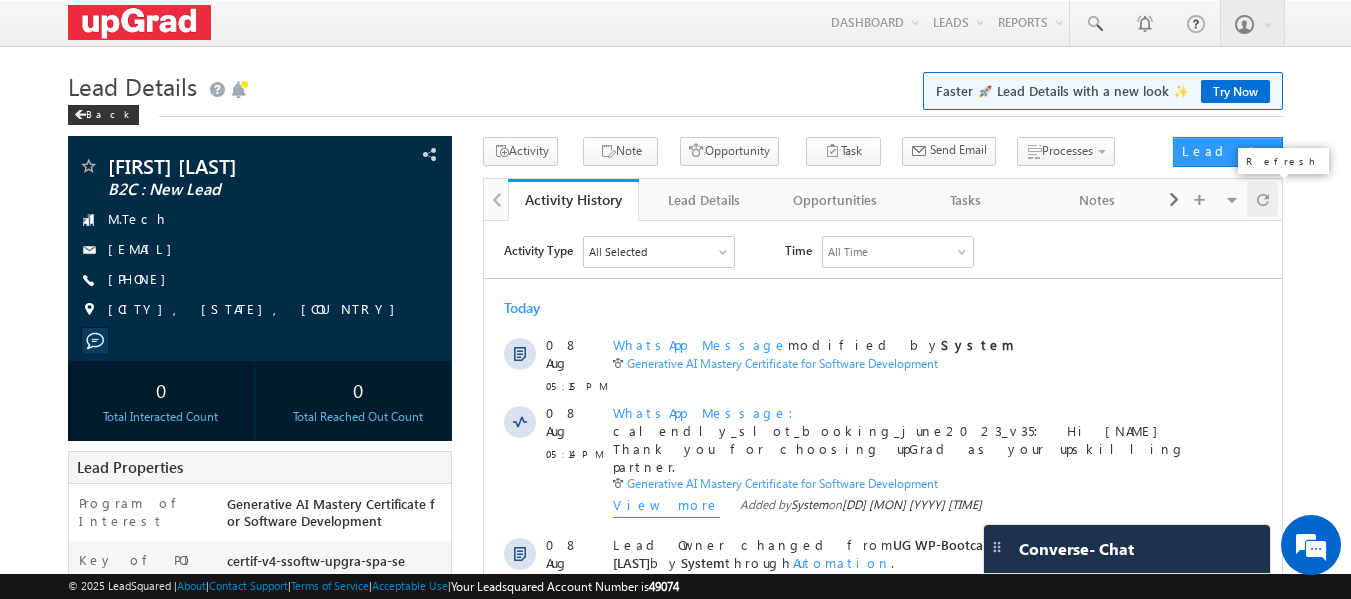 drag, startPoint x: 1267, startPoint y: 205, endPoint x: 1256, endPoint y: 210, distance: 12.083046 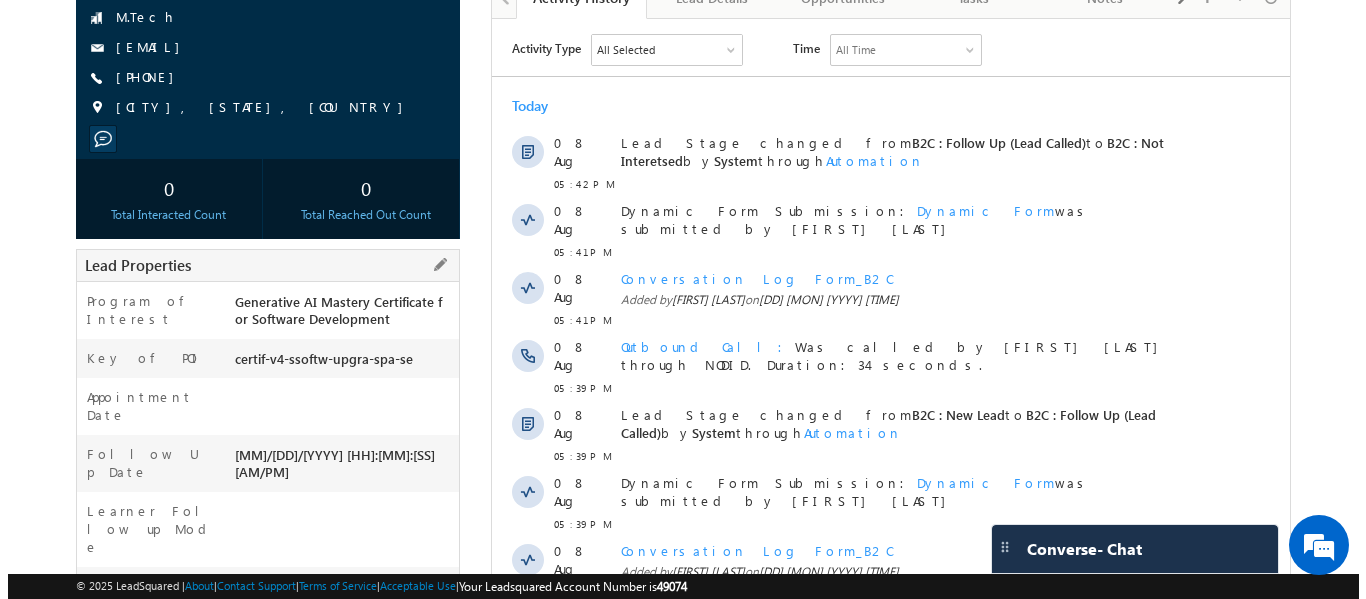 scroll, scrollTop: 100, scrollLeft: 0, axis: vertical 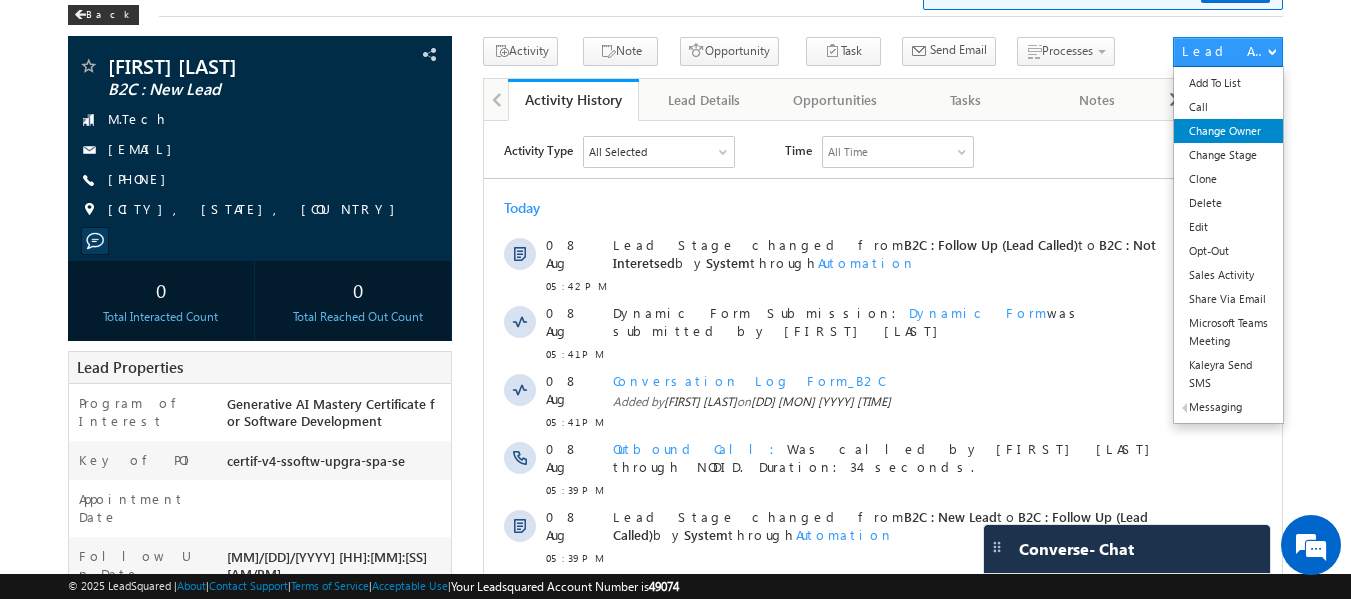 click on "Change Owner" at bounding box center [1228, 131] 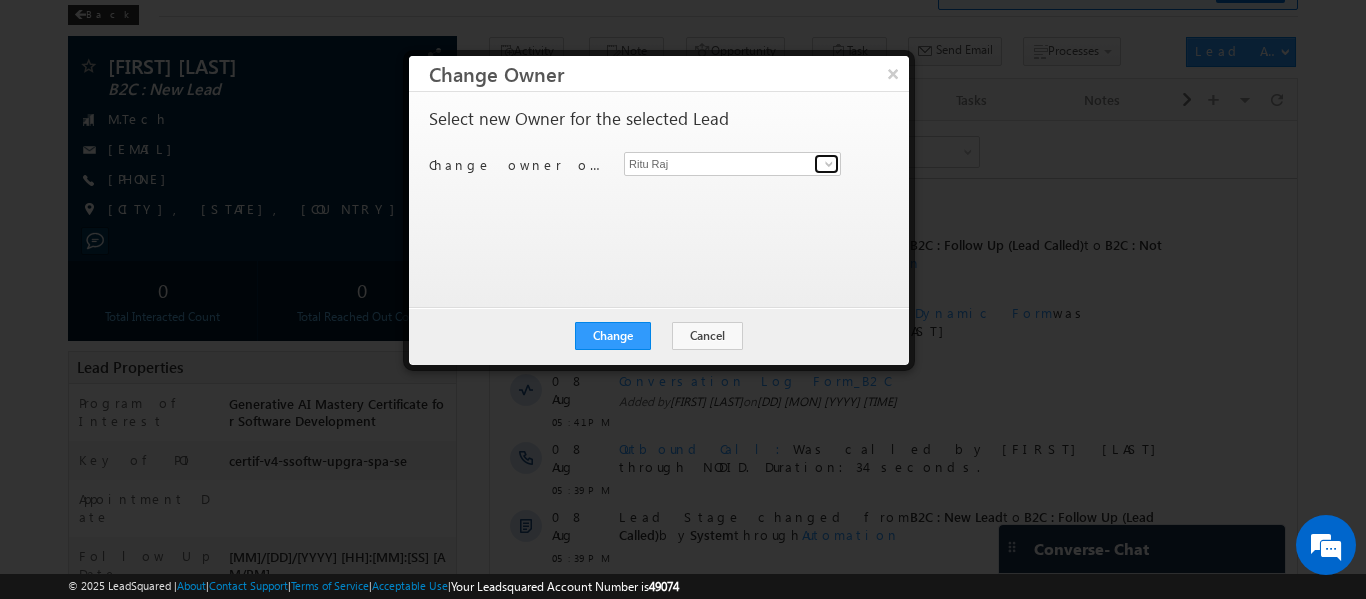 click at bounding box center [829, 164] 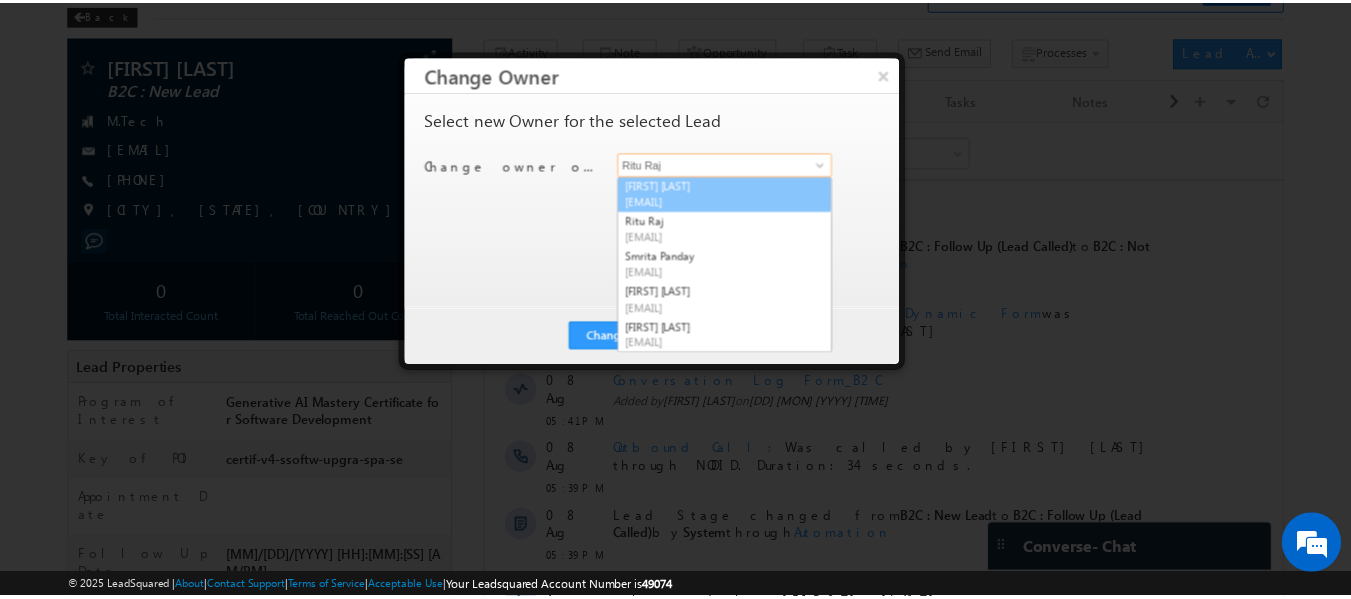 scroll, scrollTop: 71, scrollLeft: 0, axis: vertical 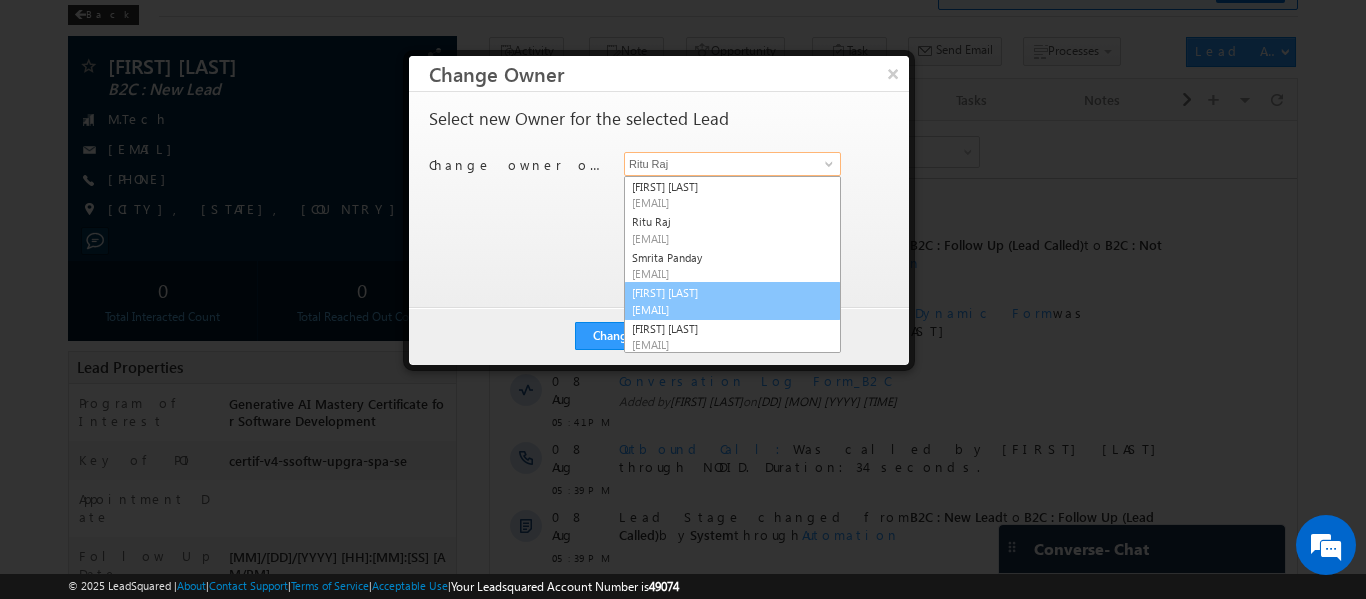 click on "Sphoorthi Valmiki   sphoorthi.valmiki@upgrad.com" at bounding box center [732, 301] 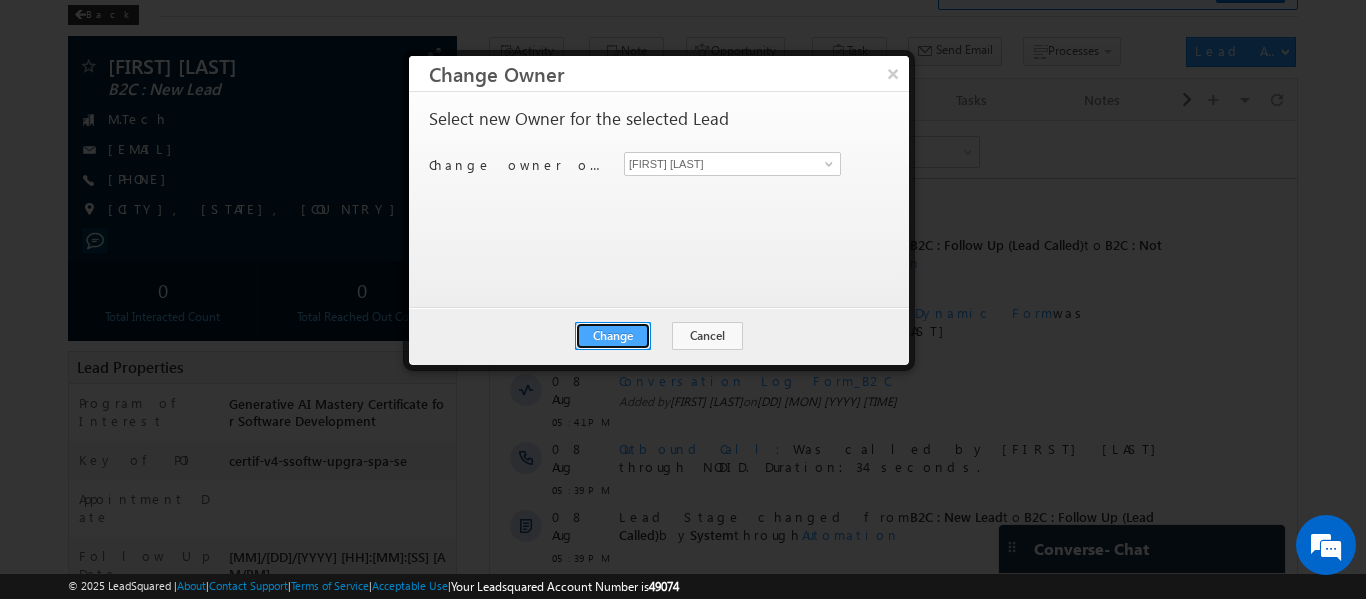 click on "Change" at bounding box center (613, 336) 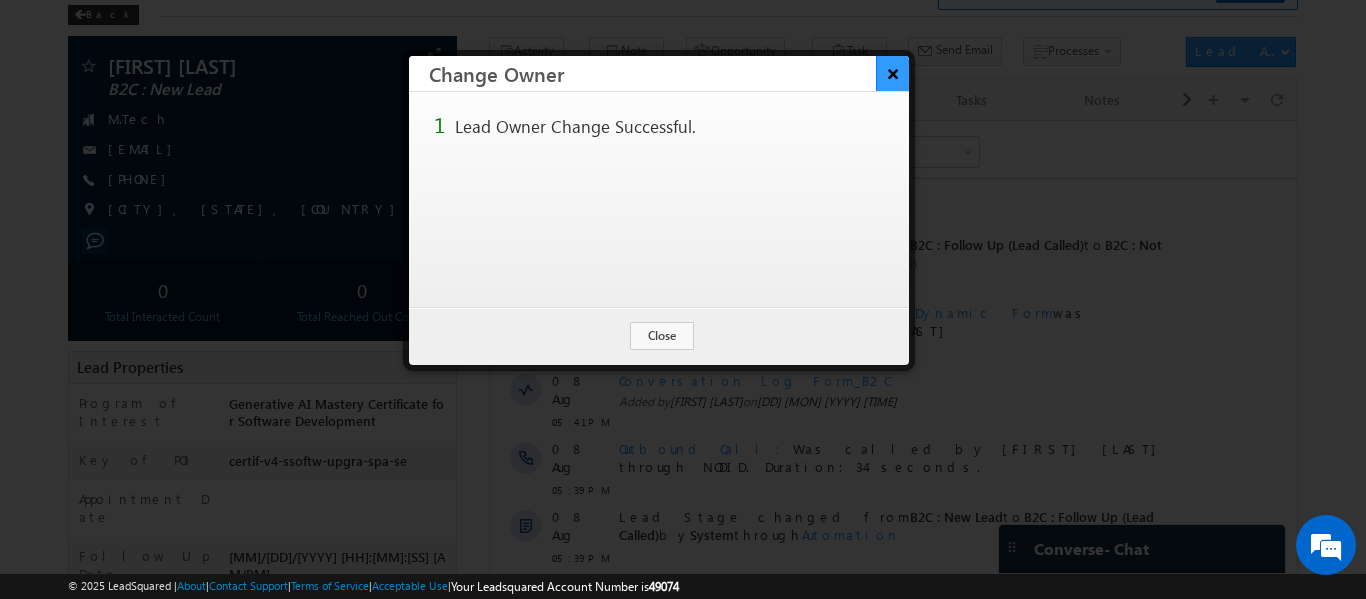 click on "×" at bounding box center [892, 73] 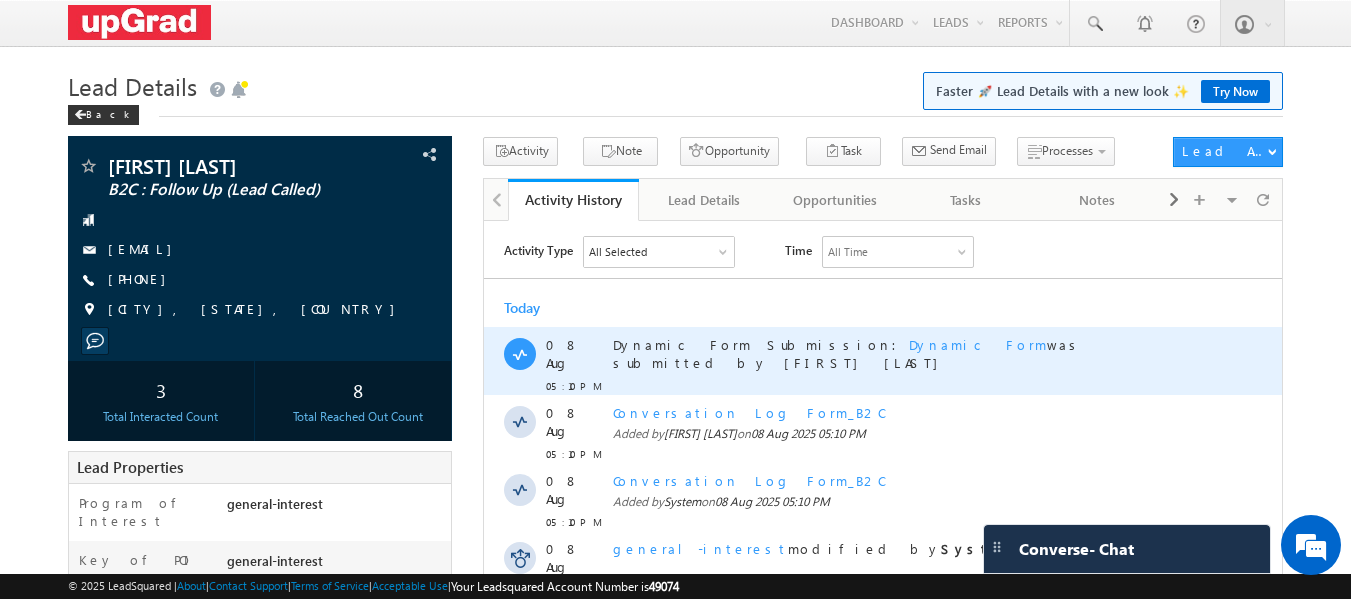 scroll, scrollTop: 0, scrollLeft: 0, axis: both 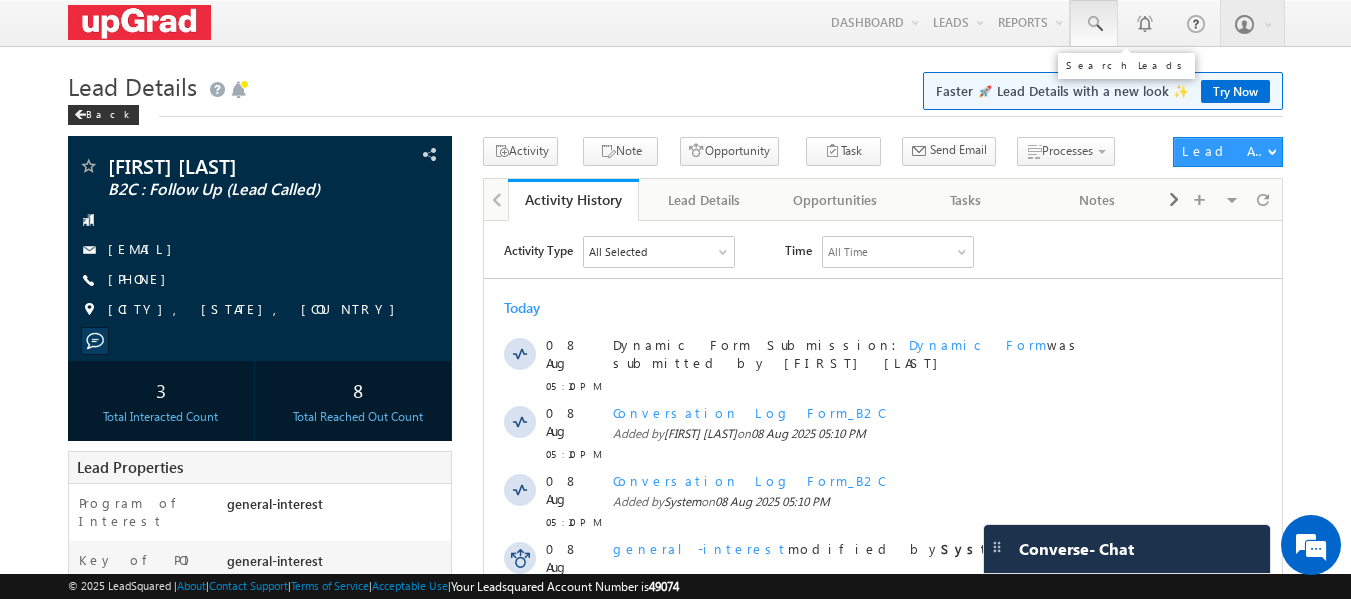 click at bounding box center (1094, 24) 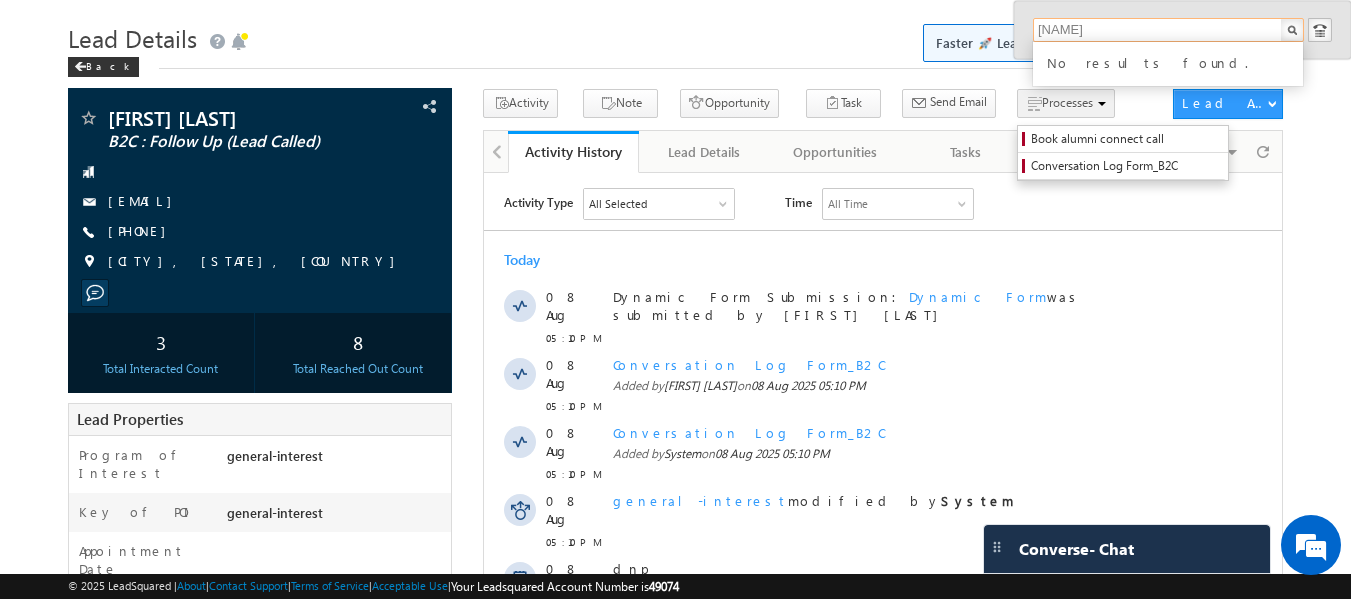 scroll, scrollTop: 0, scrollLeft: 0, axis: both 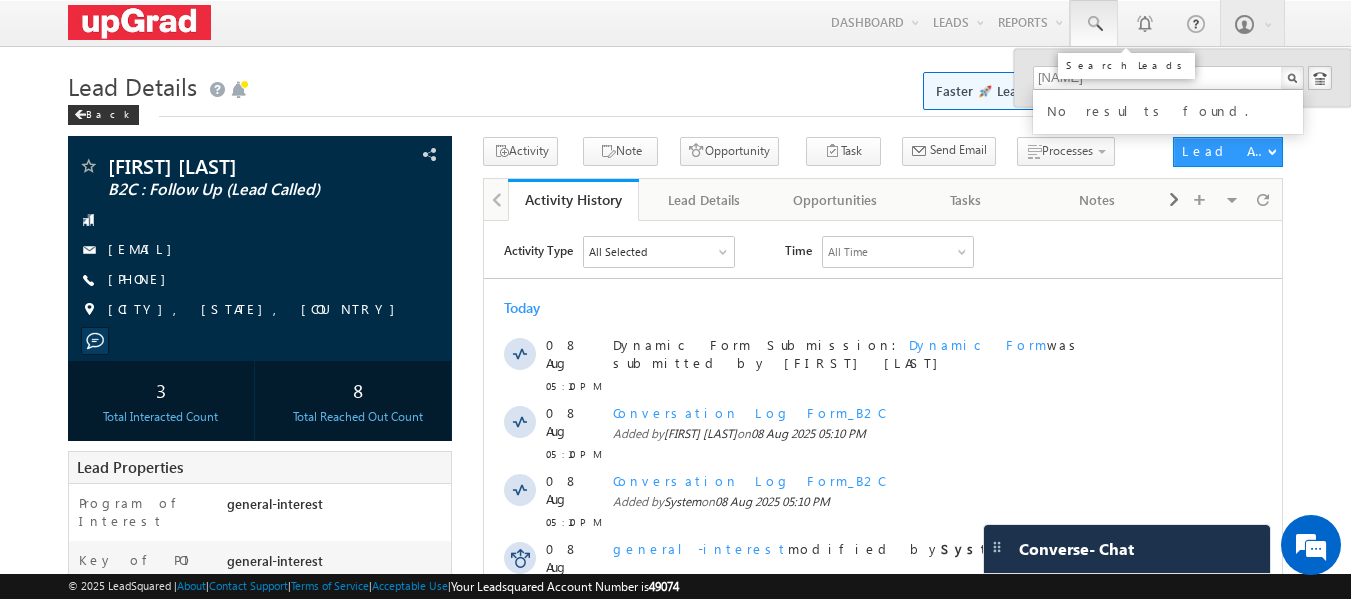 click at bounding box center [1094, 24] 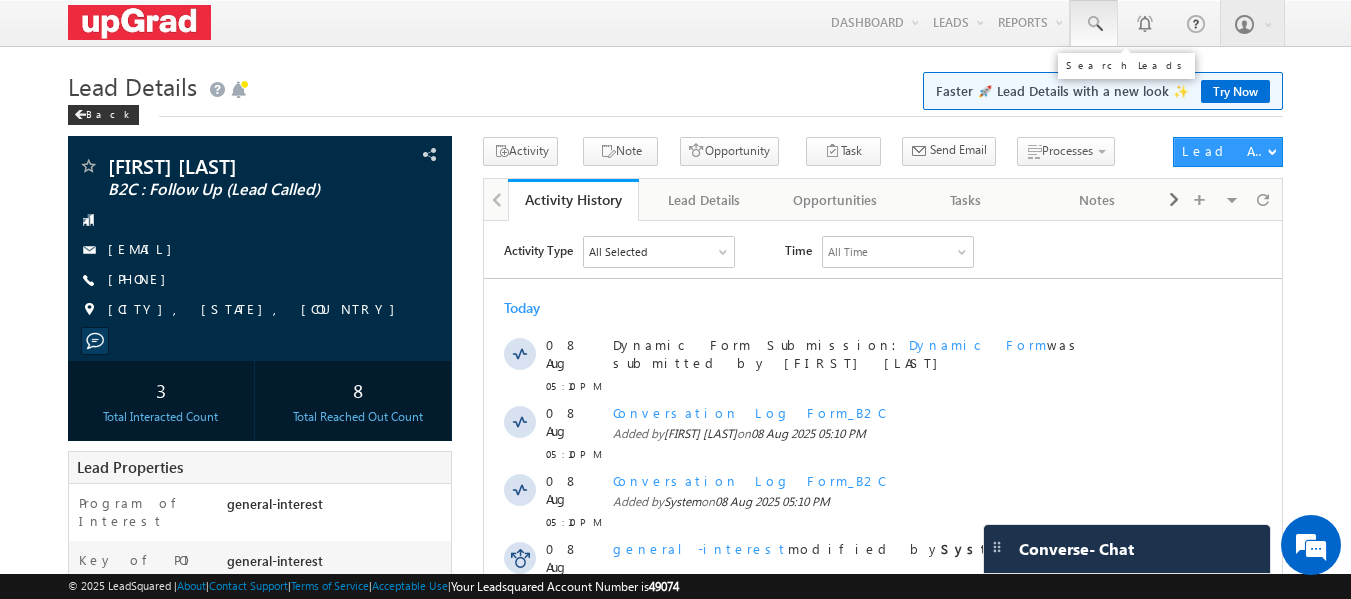 click at bounding box center [1094, 24] 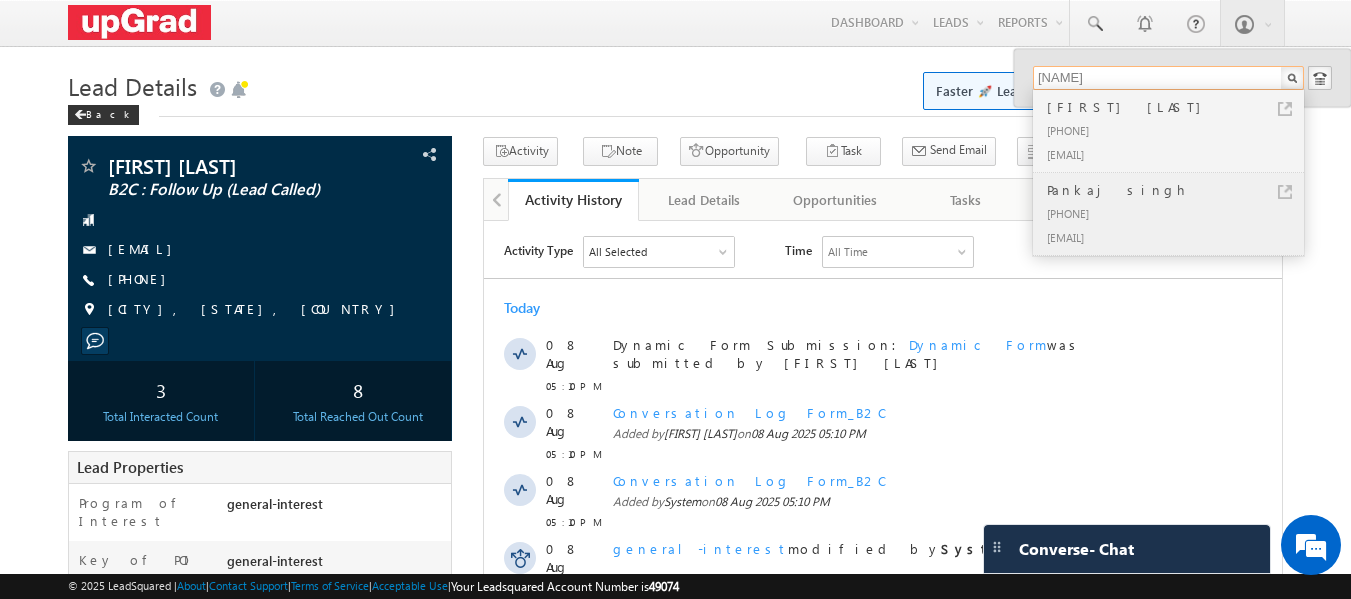 type on "pankaj" 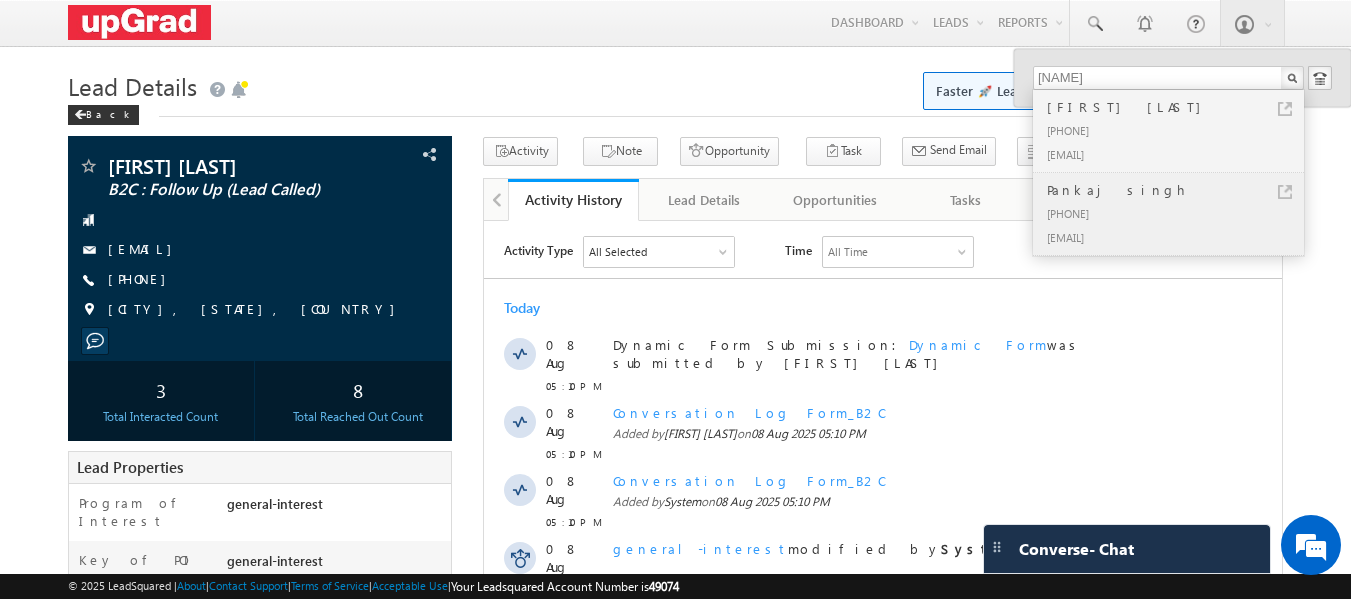 click on "Pankaj singh" at bounding box center (1177, 190) 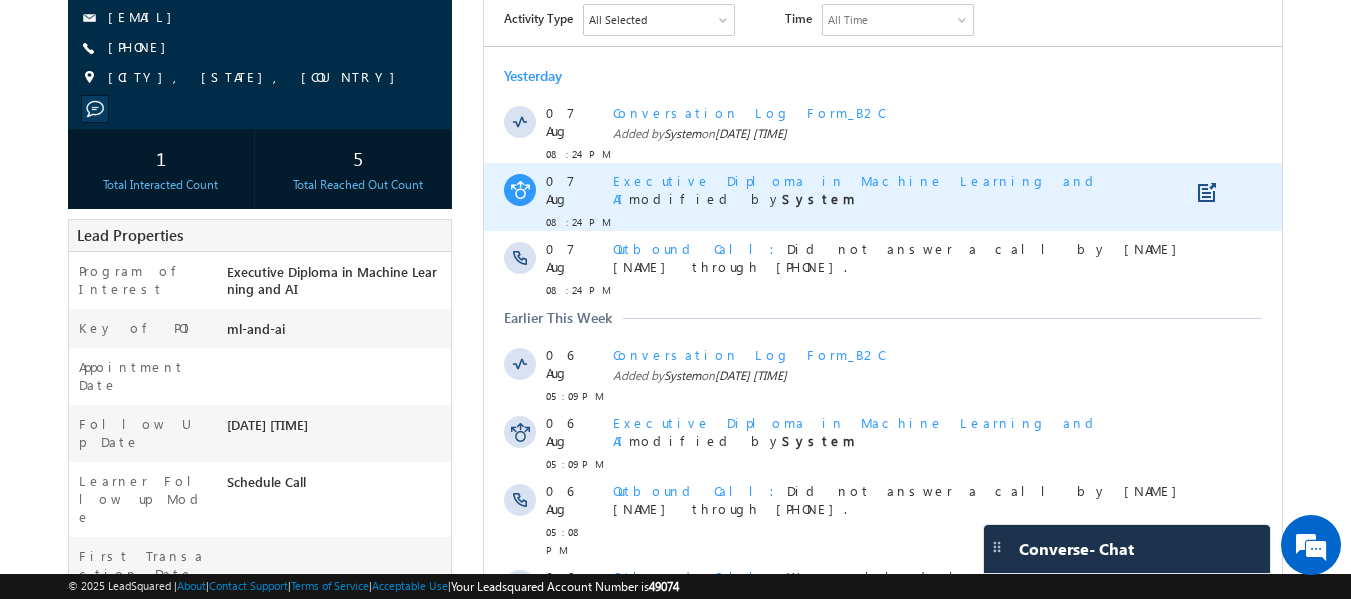 scroll, scrollTop: 500, scrollLeft: 0, axis: vertical 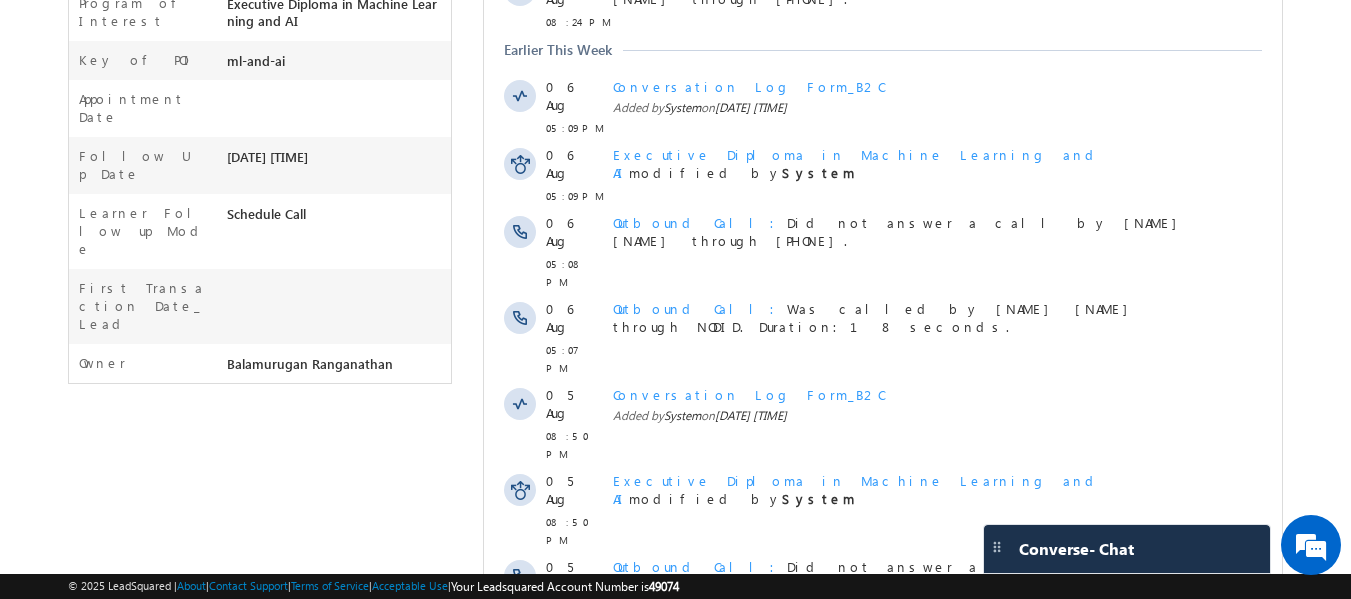 click on "Show More" at bounding box center (892, 652) 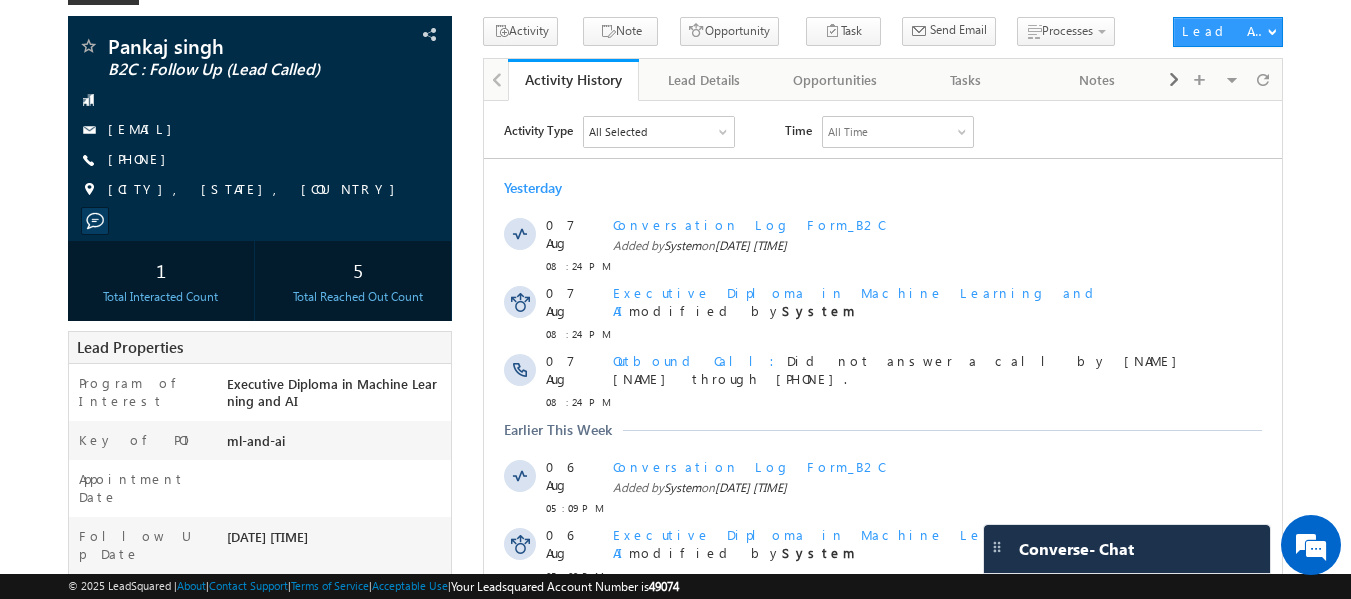 scroll, scrollTop: 0, scrollLeft: 0, axis: both 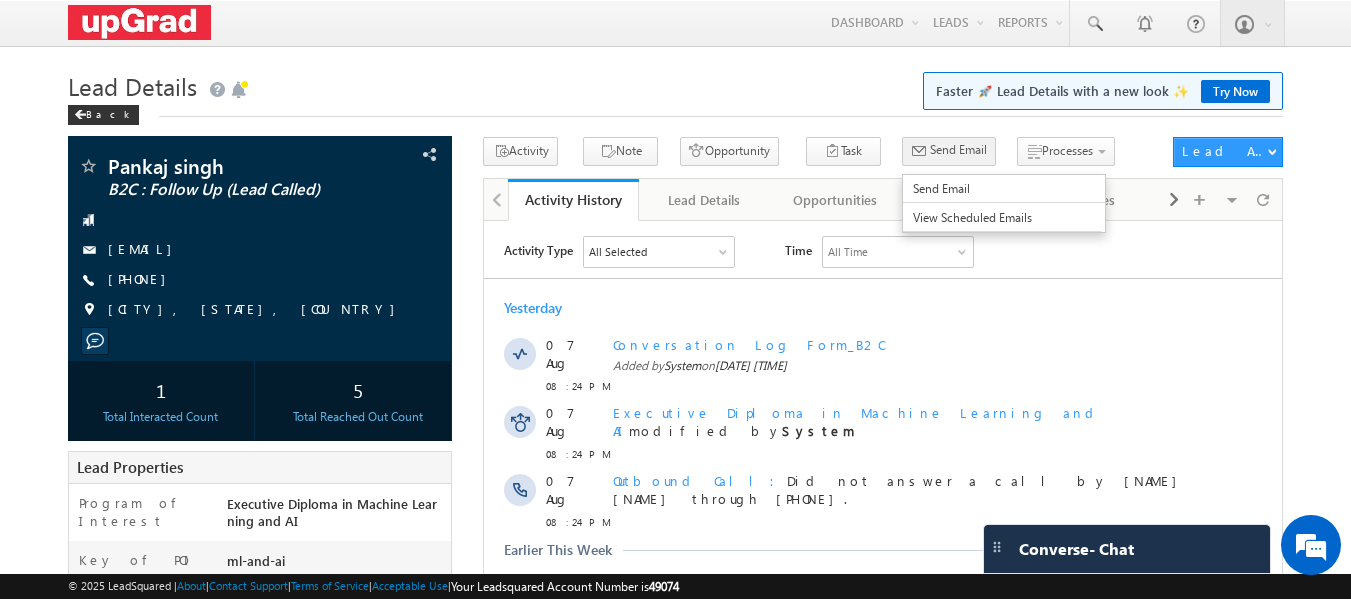 click on "Send Email" at bounding box center (958, 150) 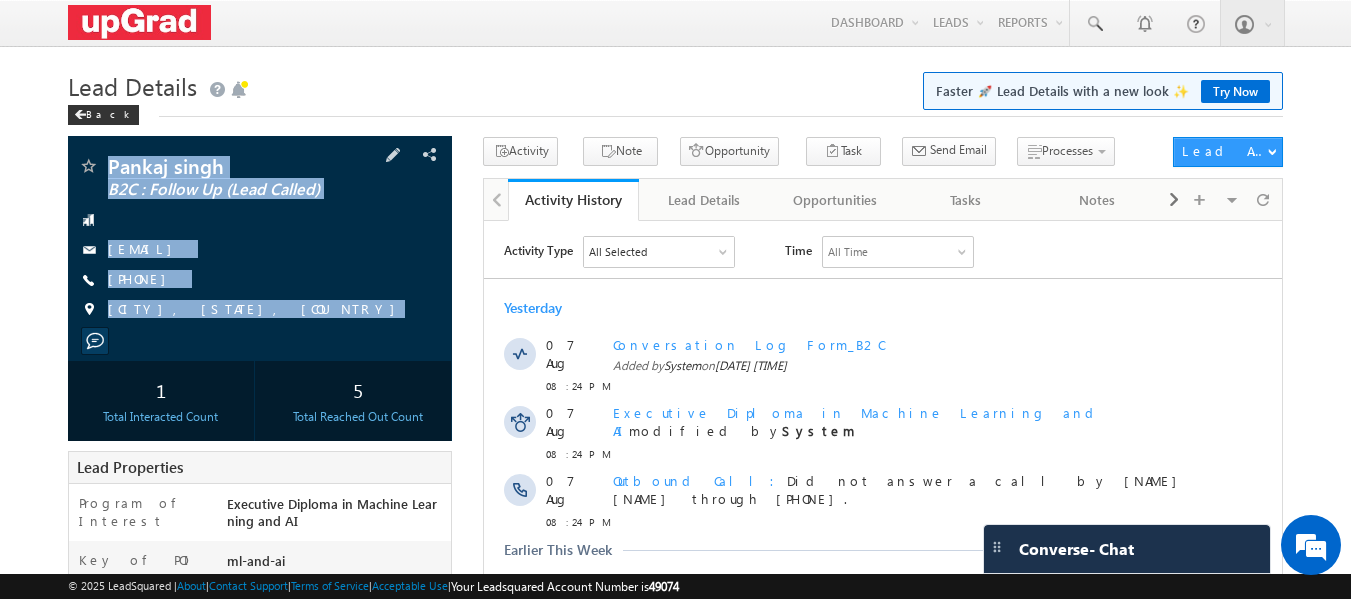 drag, startPoint x: 120, startPoint y: 139, endPoint x: 318, endPoint y: 345, distance: 285.72714 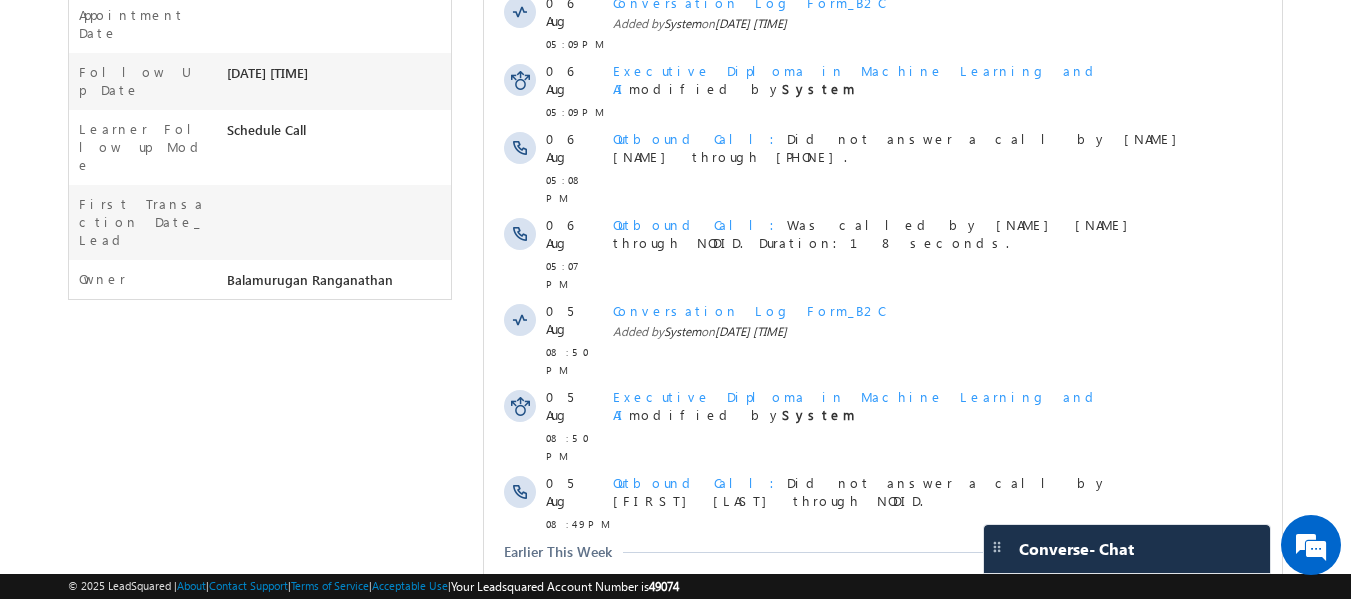 scroll, scrollTop: 200, scrollLeft: 0, axis: vertical 